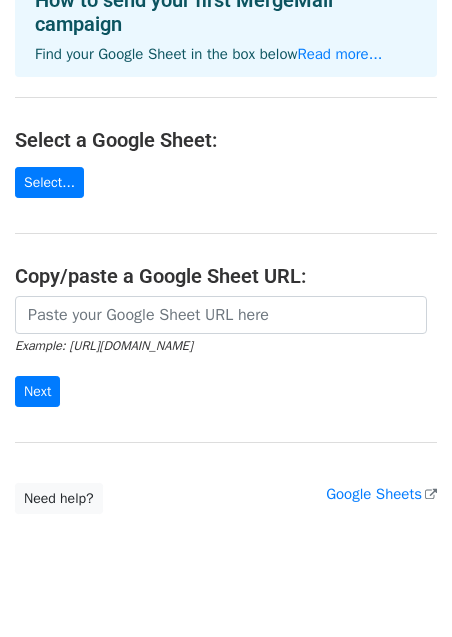 scroll, scrollTop: 164, scrollLeft: 0, axis: vertical 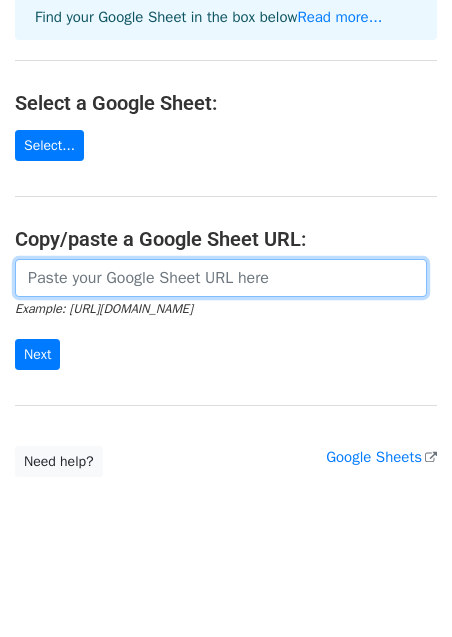 click at bounding box center (221, 278) 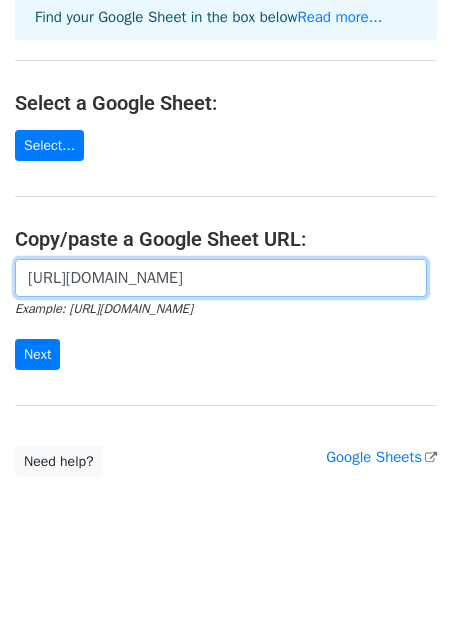 scroll, scrollTop: 0, scrollLeft: 680, axis: horizontal 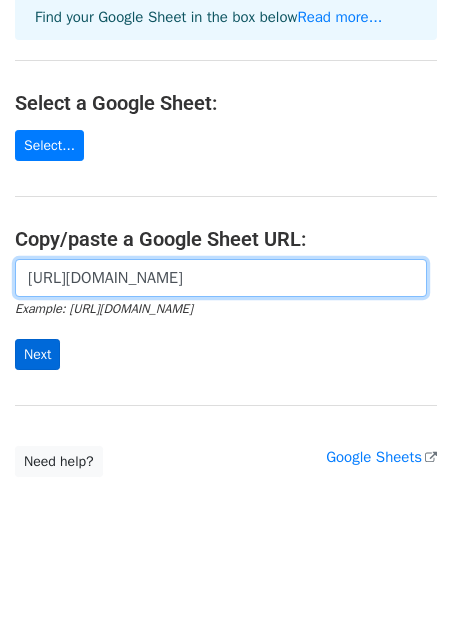 type on "https://docs.google.com/spreadsheets/d/1mOdsxuGkWHp9oEiRNP9D0EkLQKEdyXNEoFnV2x_H8mg/edit?pli=1&gid=1114302368#gid=1114302368" 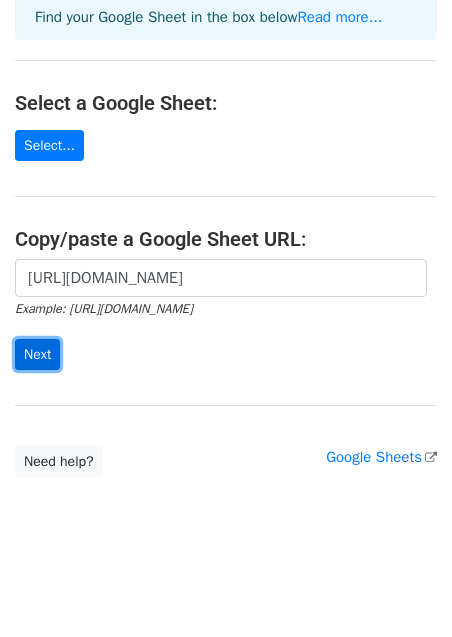 click on "Next" at bounding box center (37, 354) 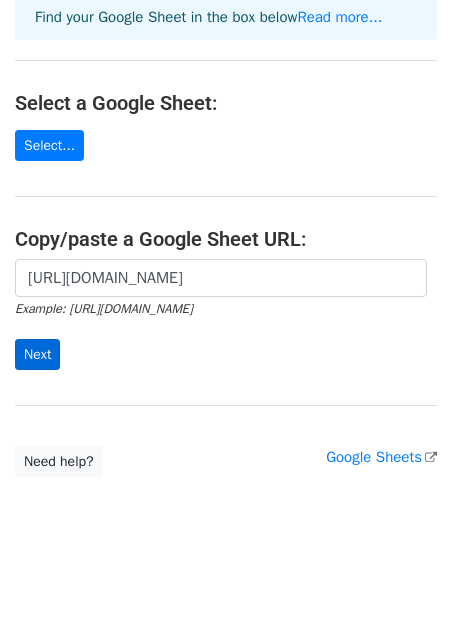 scroll, scrollTop: 0, scrollLeft: 0, axis: both 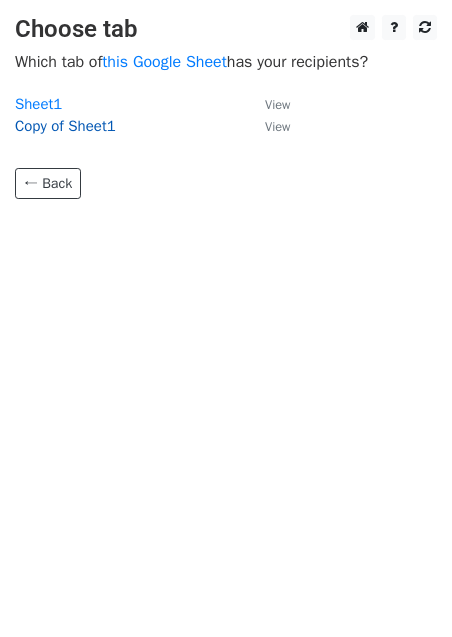 click on "Copy of Sheet1" at bounding box center (65, 126) 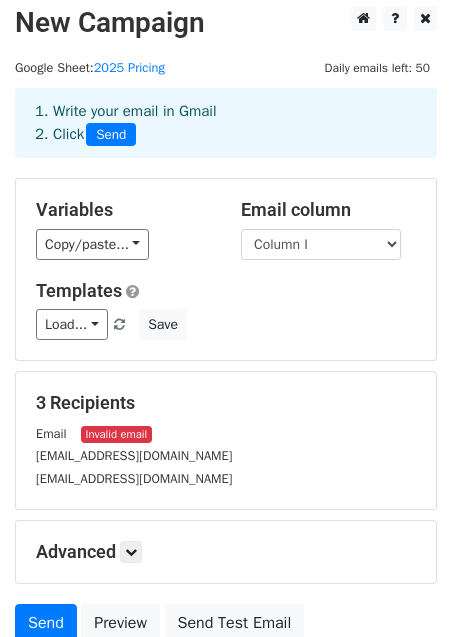 scroll, scrollTop: 11, scrollLeft: 0, axis: vertical 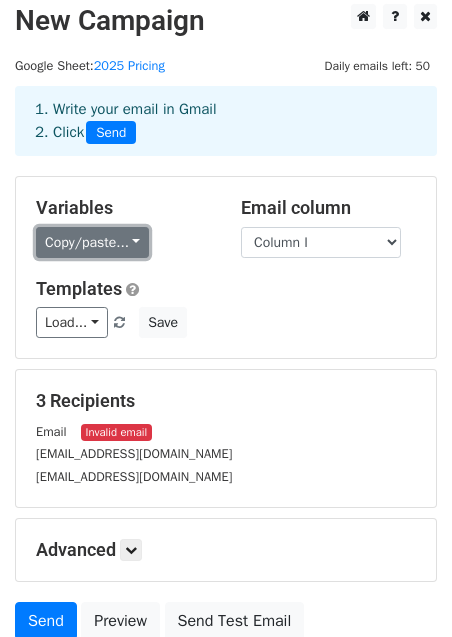 click on "Copy/paste..." at bounding box center [92, 242] 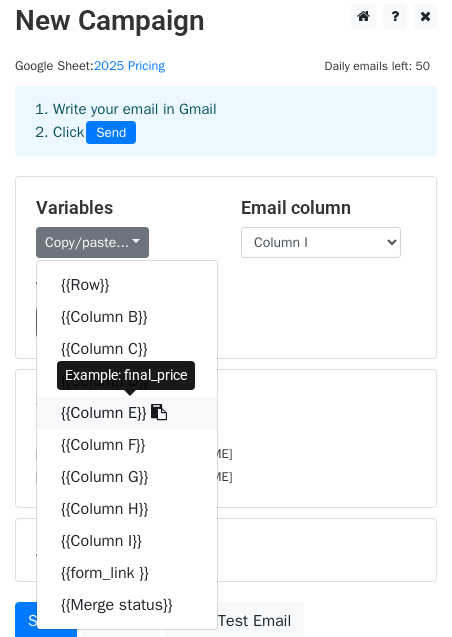 click on "{{Column E}}" at bounding box center (127, 413) 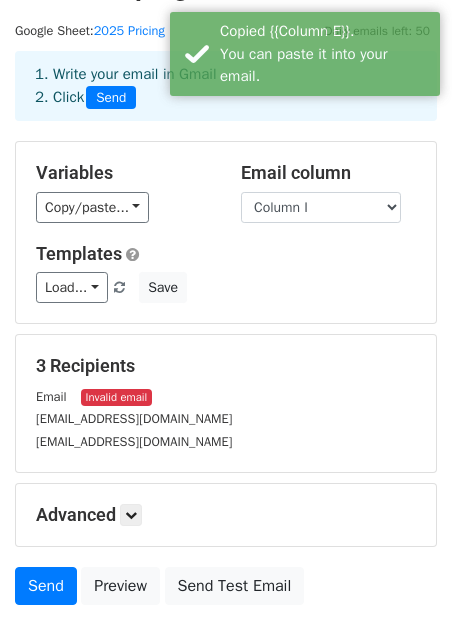 scroll, scrollTop: 23, scrollLeft: 0, axis: vertical 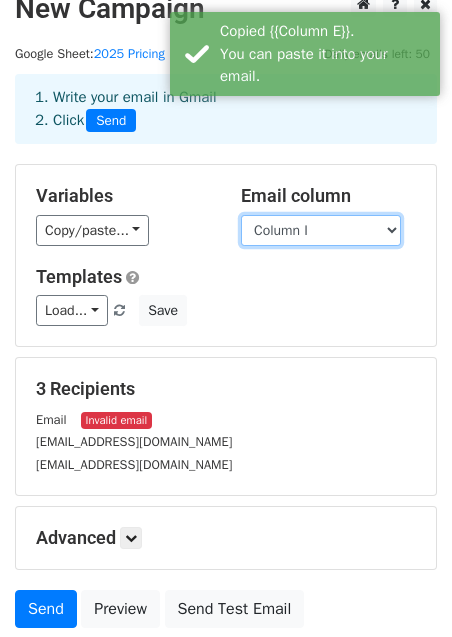 click on "Row
Column B
Column C
Column D
Column E
Column F
Column G
Column H
Column I
form_link
Merge status" at bounding box center [321, 230] 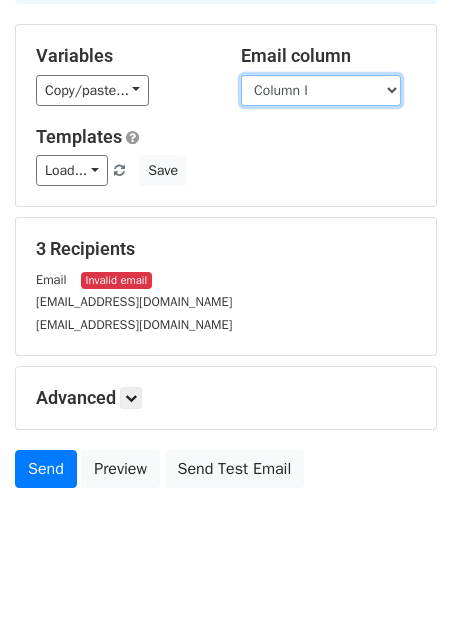 scroll, scrollTop: 184, scrollLeft: 0, axis: vertical 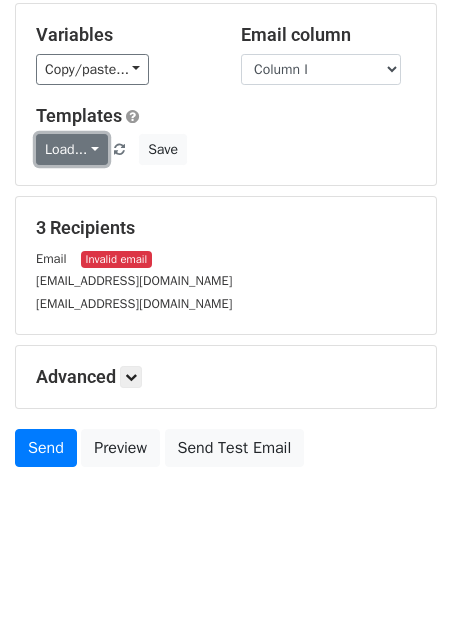 click on "Load..." at bounding box center [72, 149] 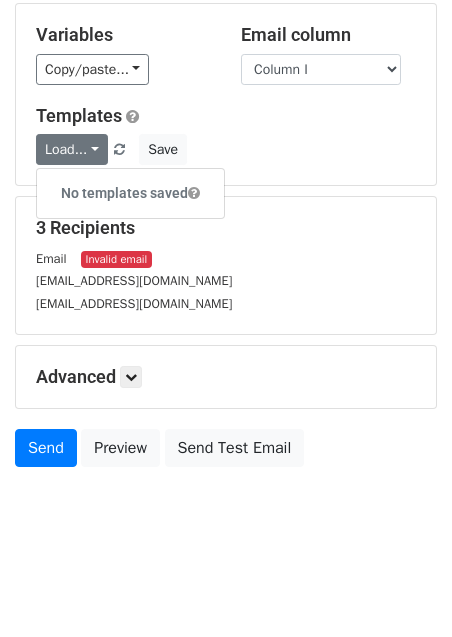 click on "Load...
No templates saved
Save" at bounding box center [226, 149] 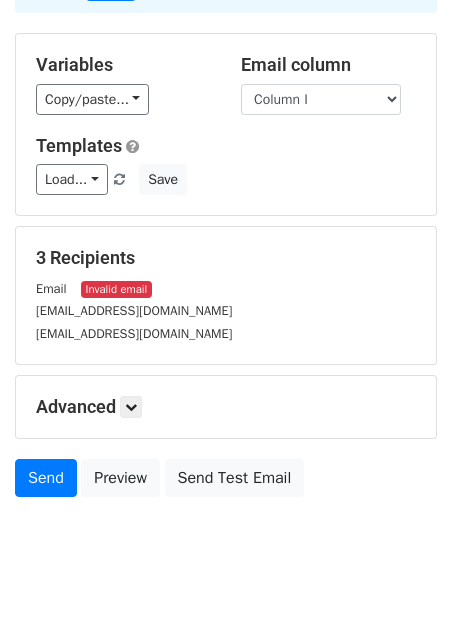 scroll, scrollTop: 152, scrollLeft: 0, axis: vertical 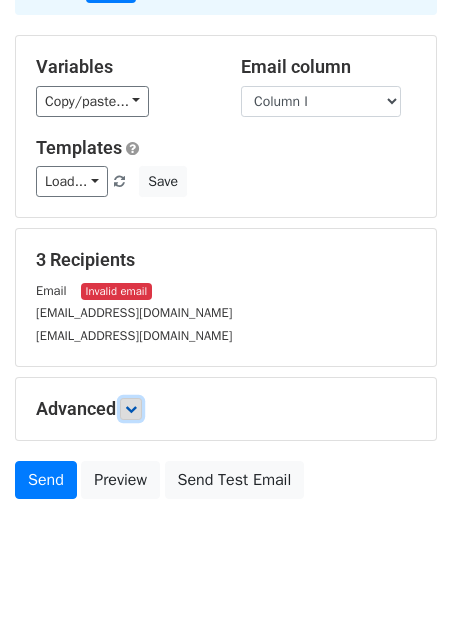 click at bounding box center [131, 409] 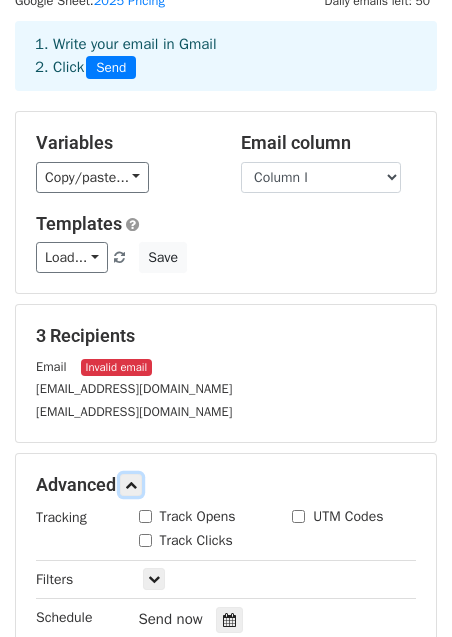 scroll, scrollTop: 0, scrollLeft: 0, axis: both 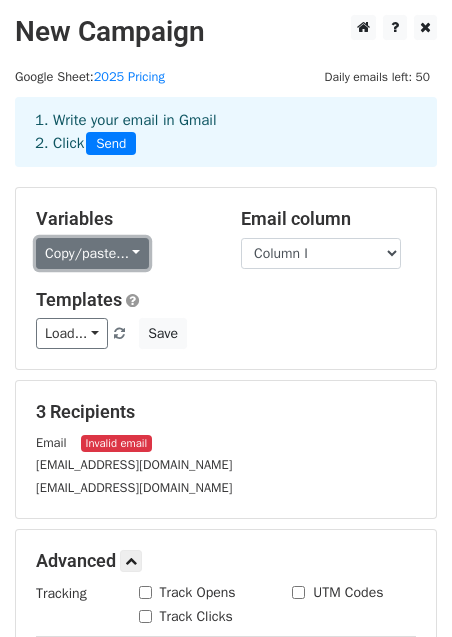 click on "Copy/paste..." at bounding box center [92, 253] 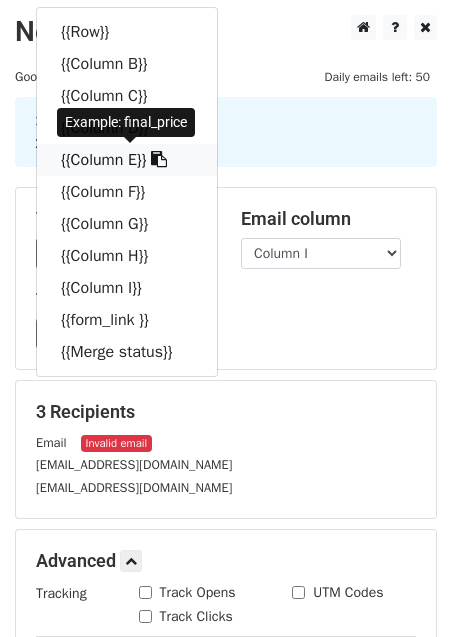 click on "{{Column E}}" at bounding box center (127, 160) 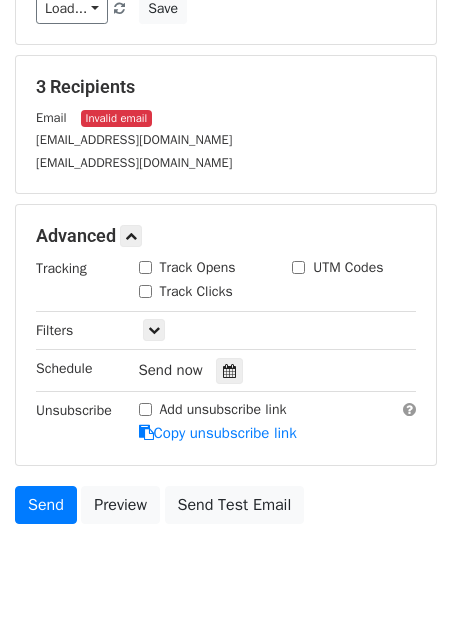 scroll, scrollTop: 380, scrollLeft: 0, axis: vertical 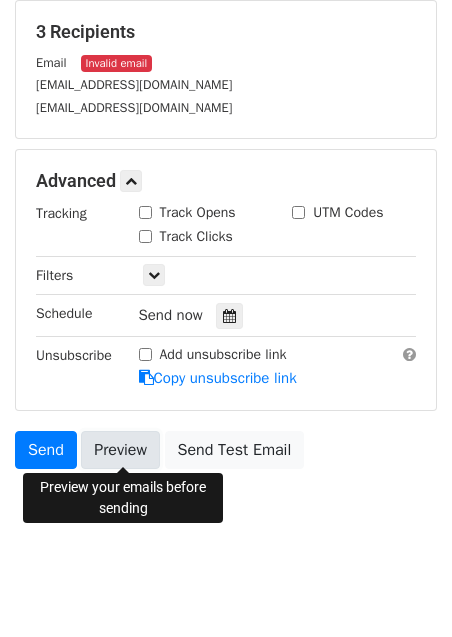 click on "Preview" at bounding box center [120, 450] 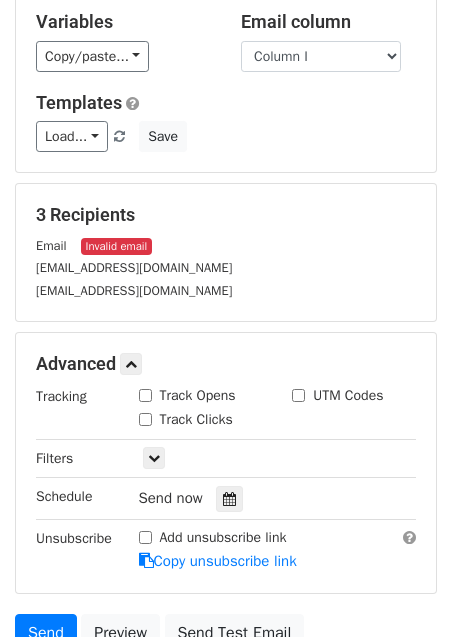 scroll, scrollTop: 380, scrollLeft: 0, axis: vertical 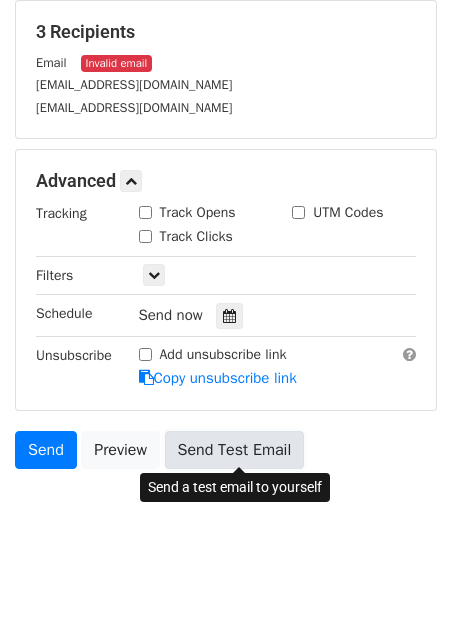click on "Send Test Email" at bounding box center [235, 450] 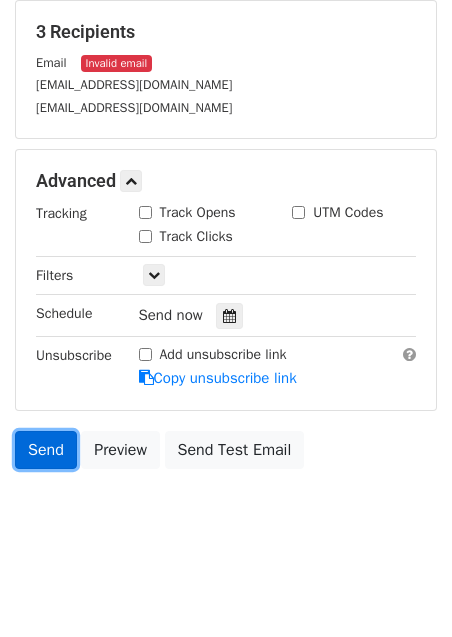 click on "Send" at bounding box center (46, 450) 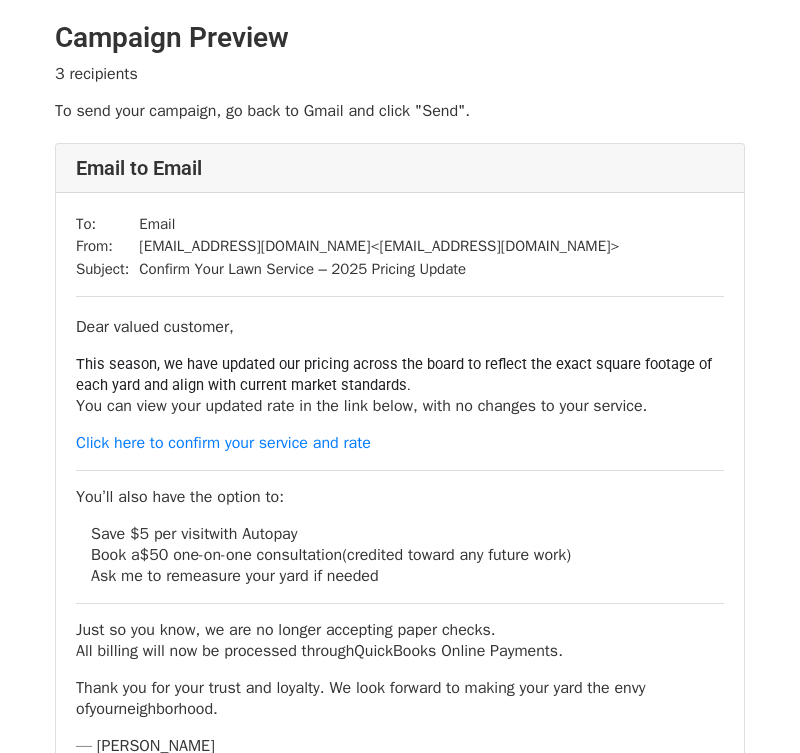 scroll, scrollTop: 47, scrollLeft: 0, axis: vertical 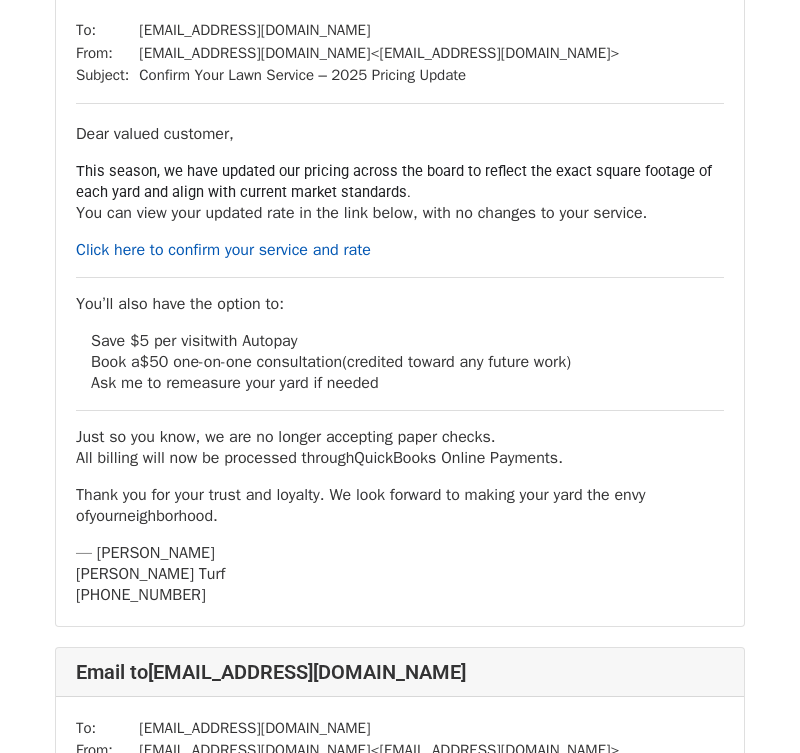 click on "Click here to confirm your service and rate" at bounding box center (223, 250) 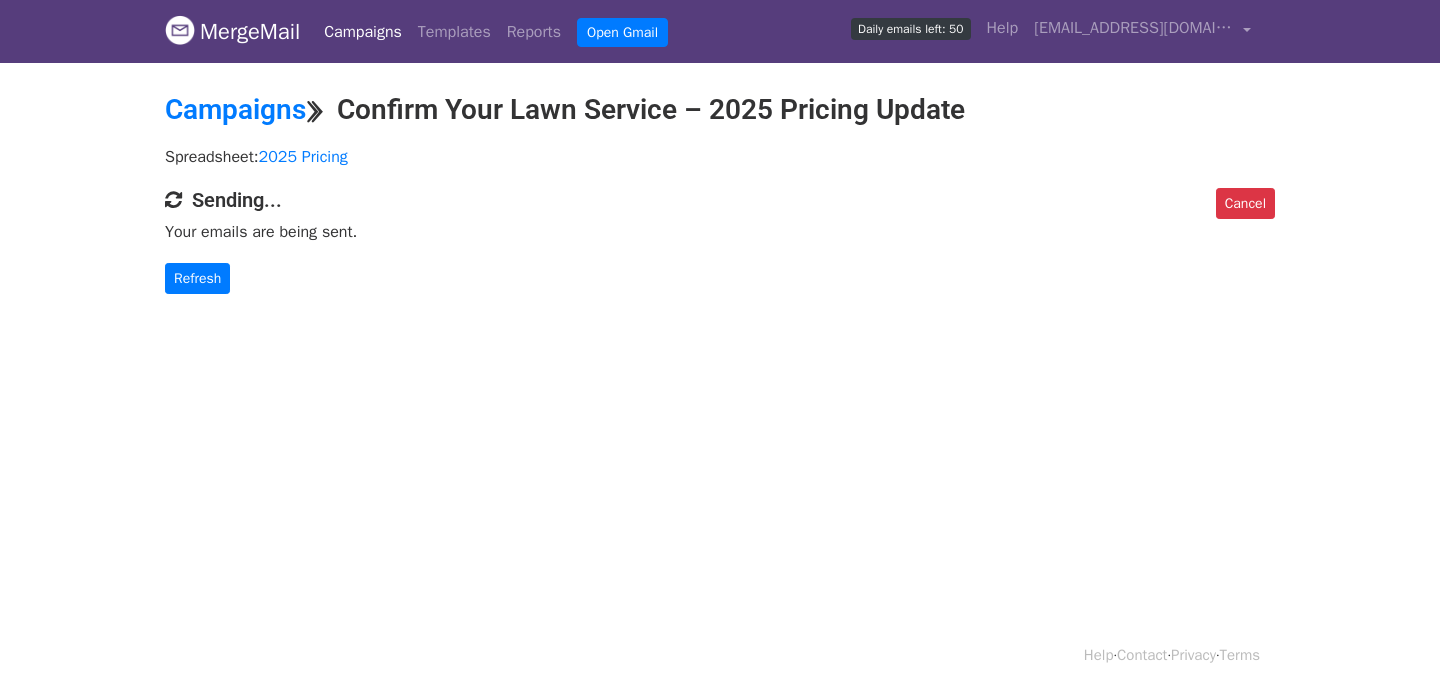 scroll, scrollTop: 0, scrollLeft: 0, axis: both 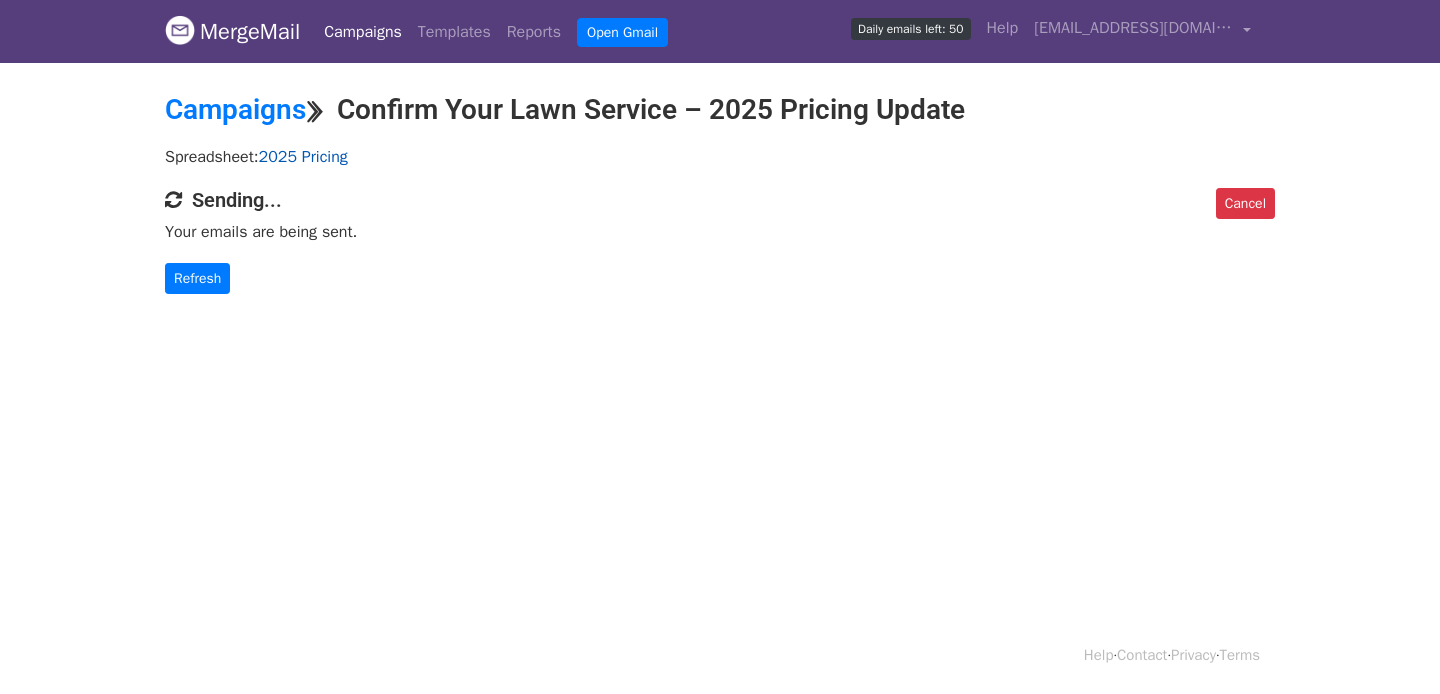 click on "2025 Pricing" at bounding box center (303, 157) 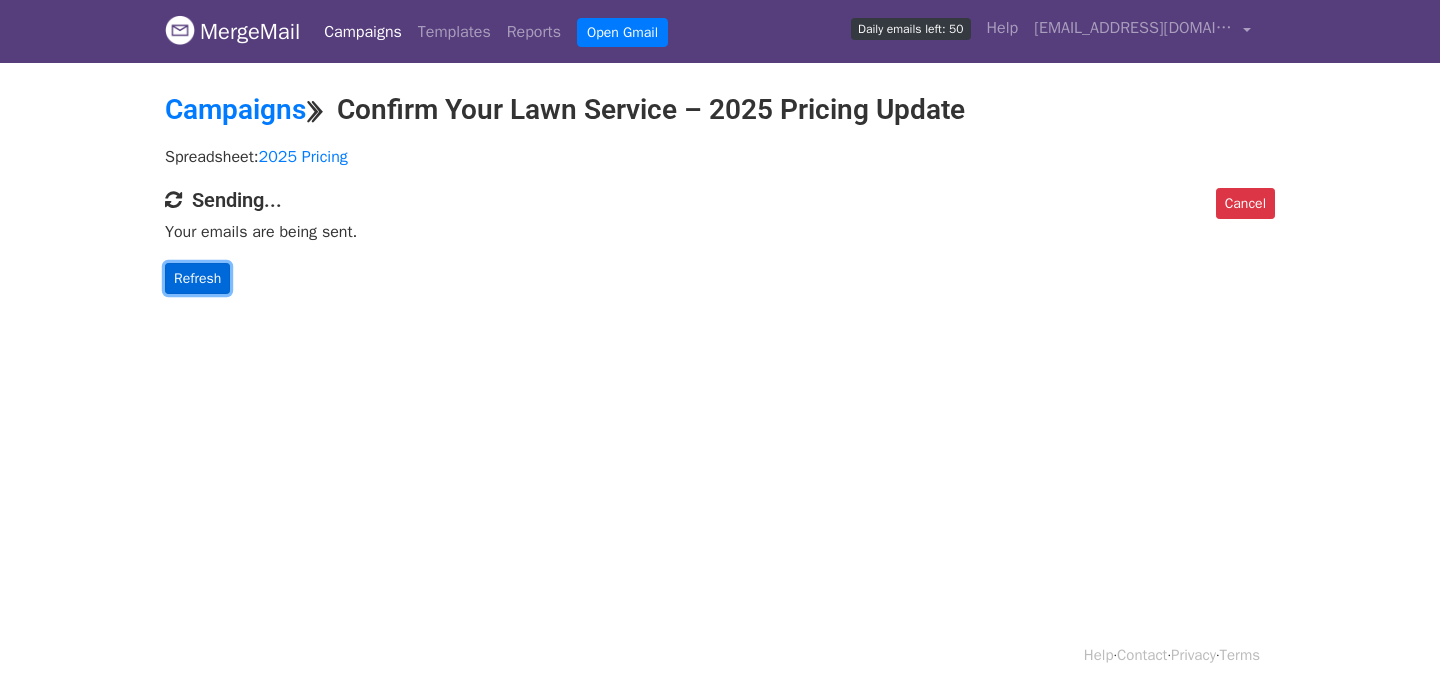 click on "Refresh" at bounding box center [197, 278] 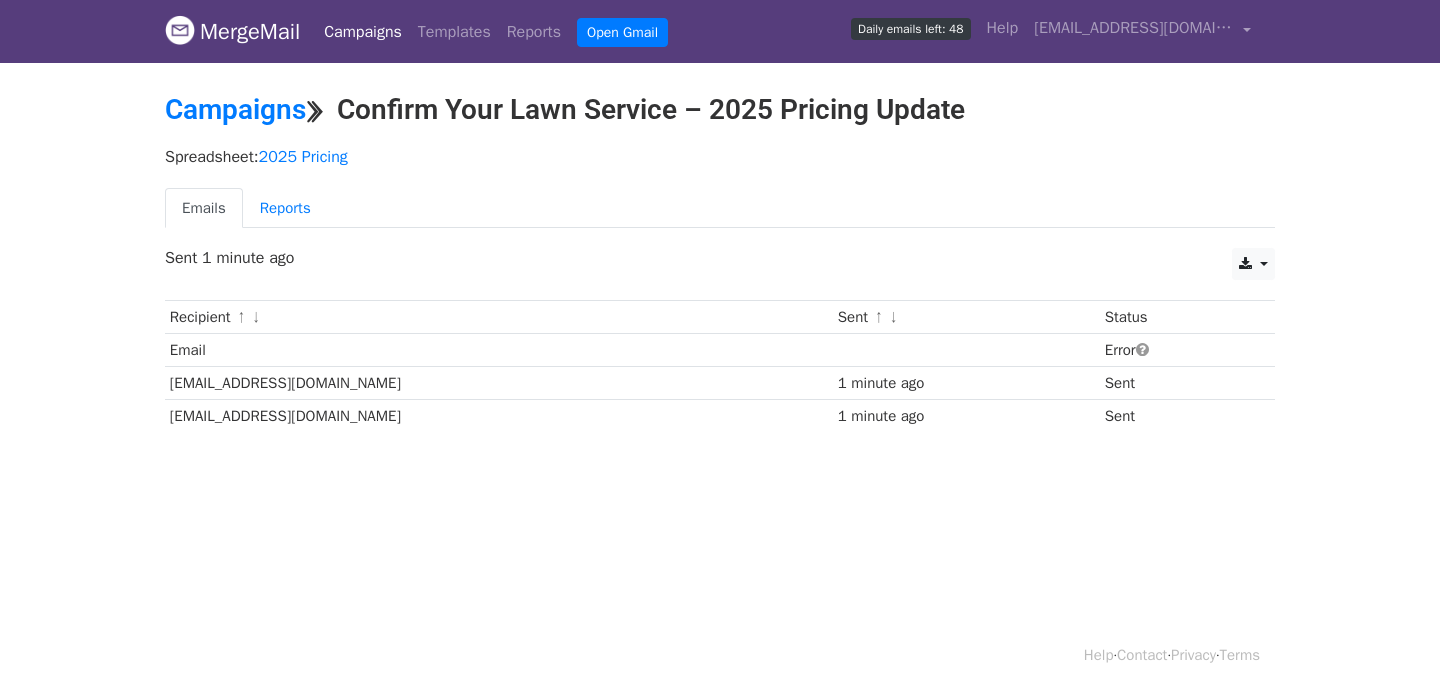 scroll, scrollTop: 0, scrollLeft: 0, axis: both 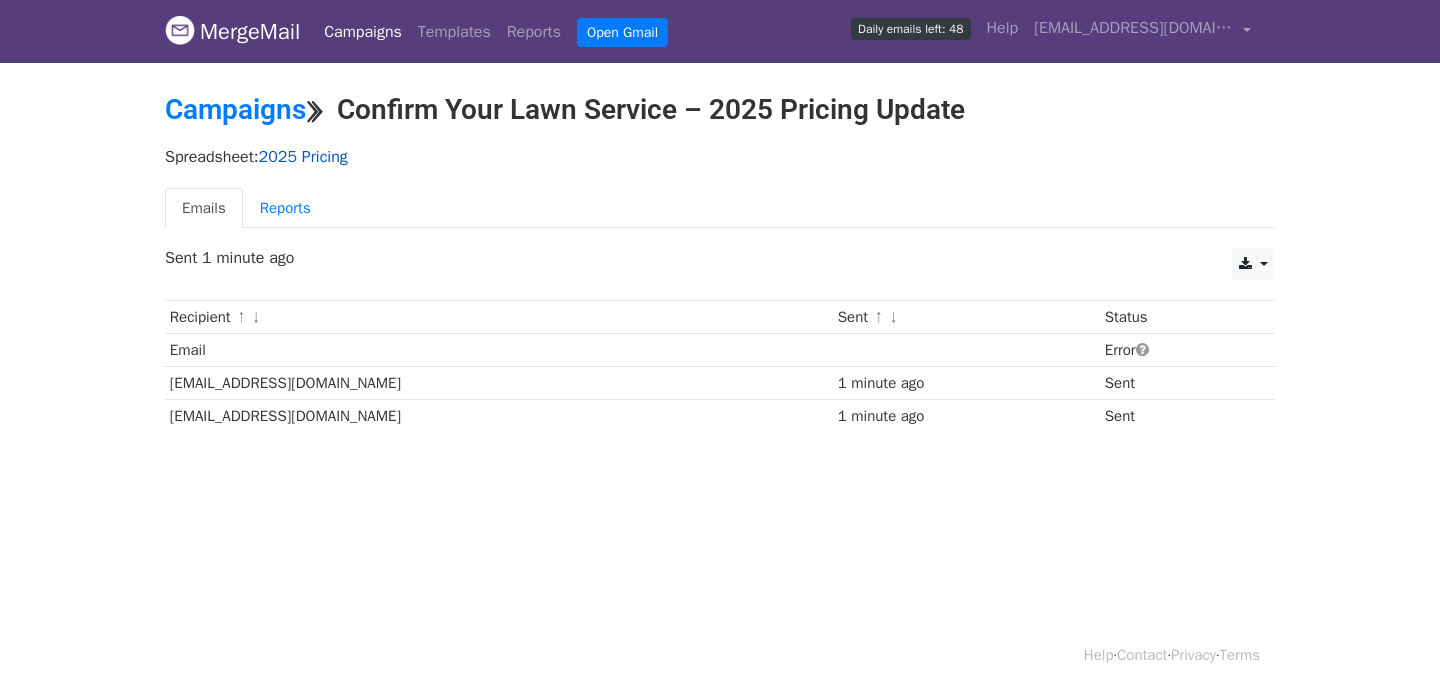 click on "2025 Pricing" at bounding box center [303, 157] 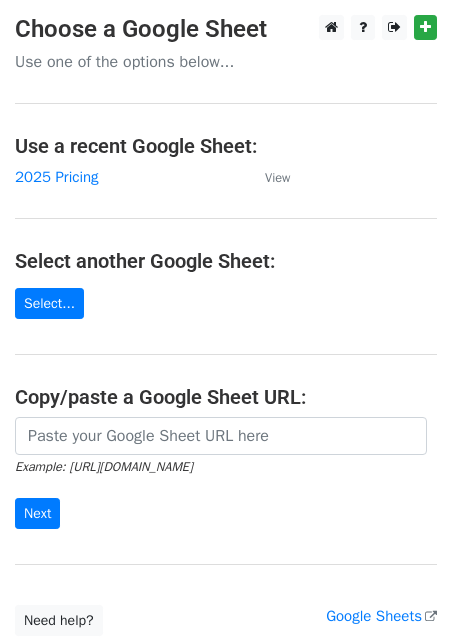 scroll, scrollTop: 0, scrollLeft: 0, axis: both 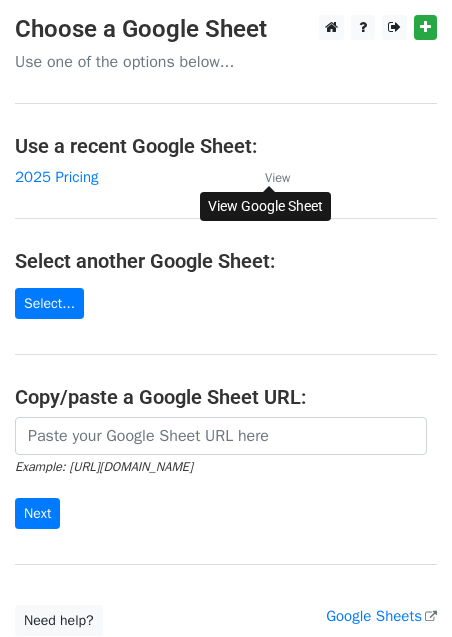 click on "View" at bounding box center [277, 178] 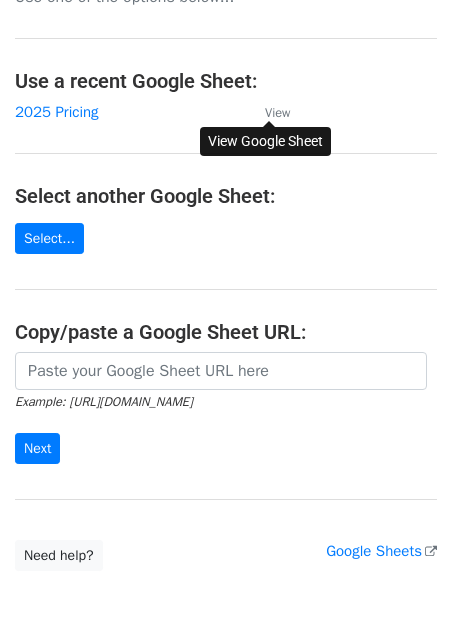 scroll, scrollTop: 61, scrollLeft: 0, axis: vertical 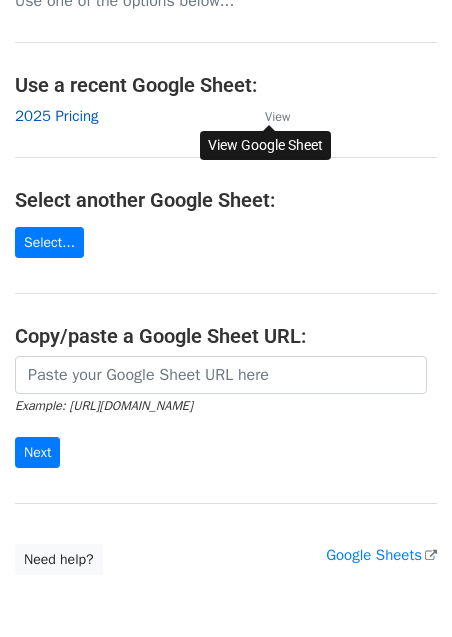 click on "2025 Pricing" at bounding box center [57, 116] 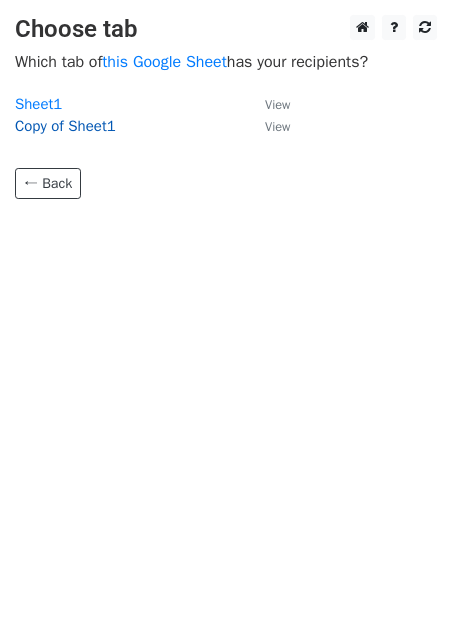 scroll, scrollTop: 0, scrollLeft: 0, axis: both 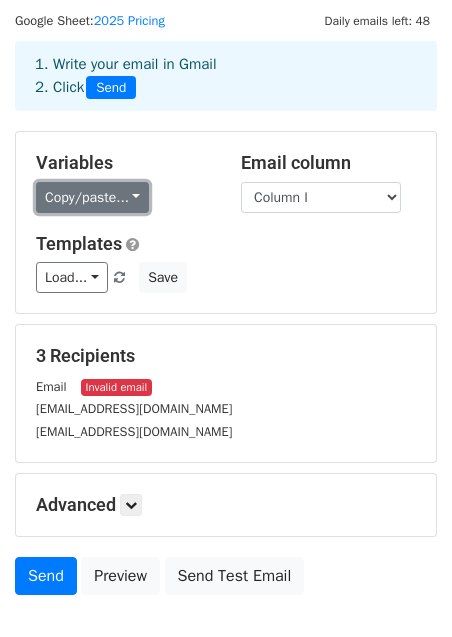 click on "Copy/paste..." at bounding box center (92, 197) 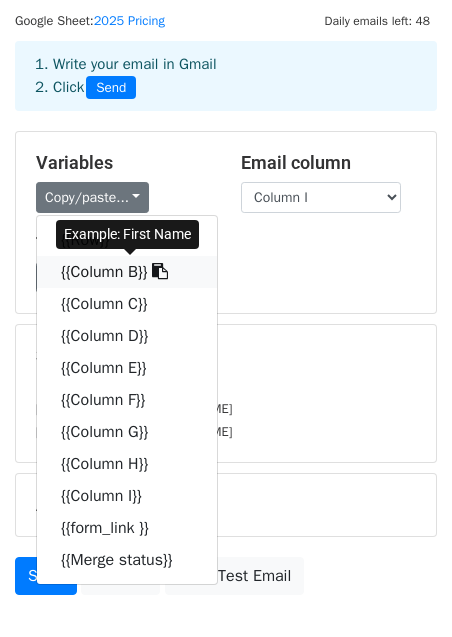 click on "{{Column B}}" at bounding box center [127, 272] 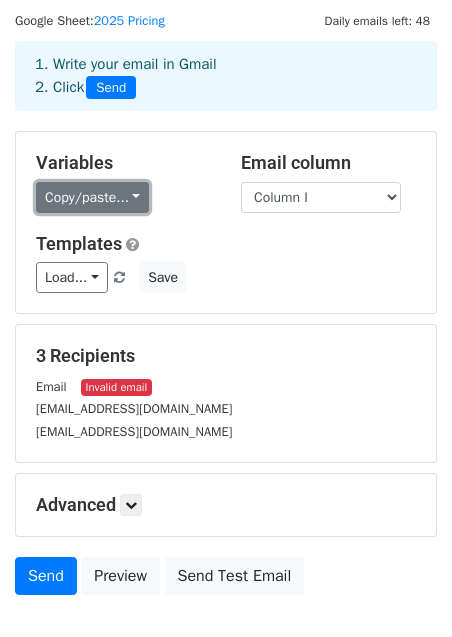 click on "Copy/paste..." at bounding box center (92, 197) 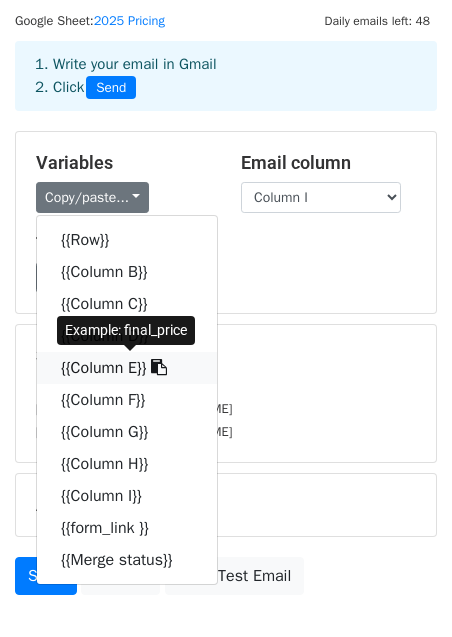 click on "{{Column E}}" at bounding box center [127, 368] 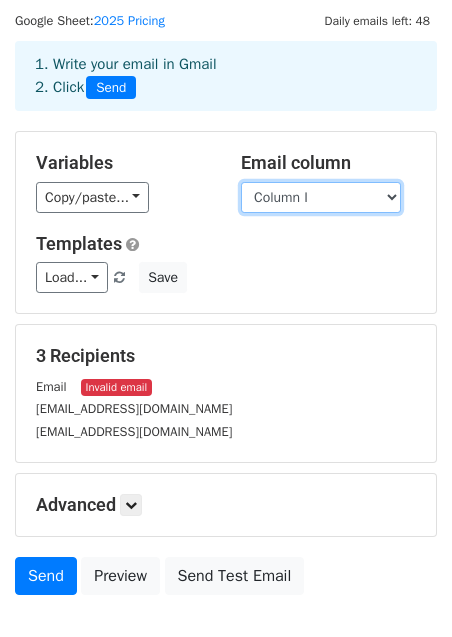 click on "Row
Column B
Column C
Column D
Column E
Column F
Column G
Column H
Column I
form_link
Merge status" at bounding box center (321, 197) 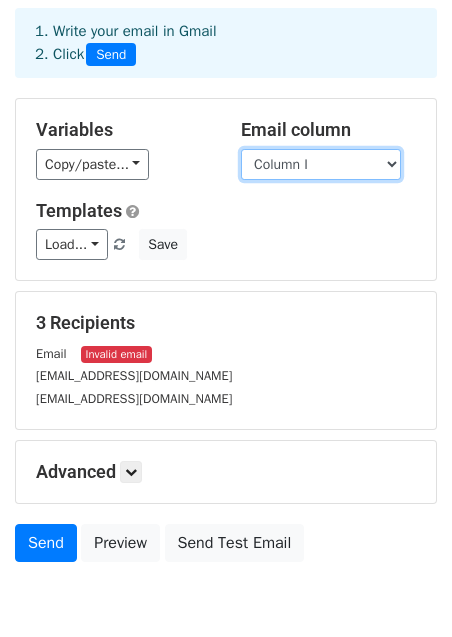 scroll, scrollTop: 92, scrollLeft: 0, axis: vertical 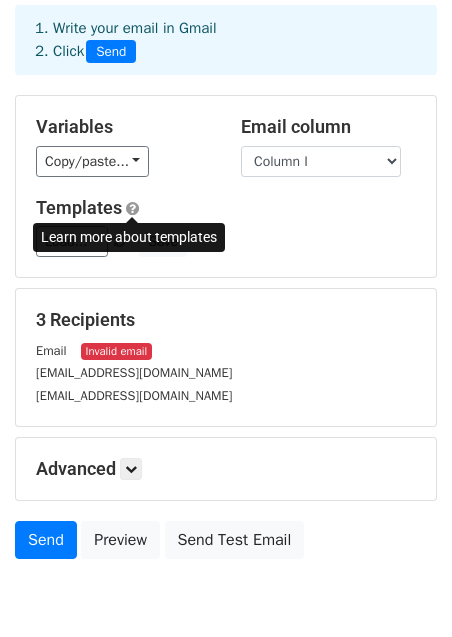 click at bounding box center (132, 208) 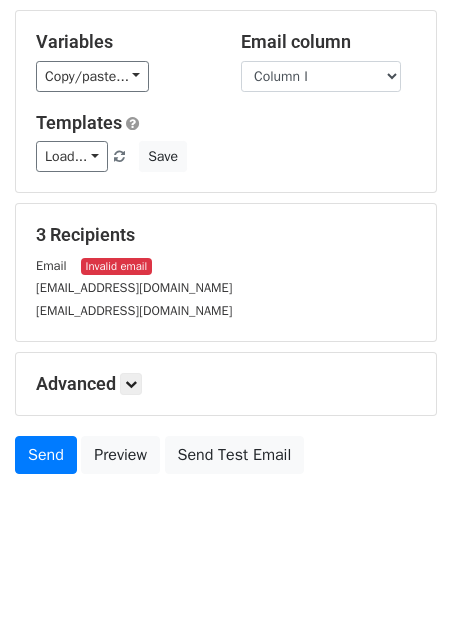 scroll, scrollTop: 184, scrollLeft: 0, axis: vertical 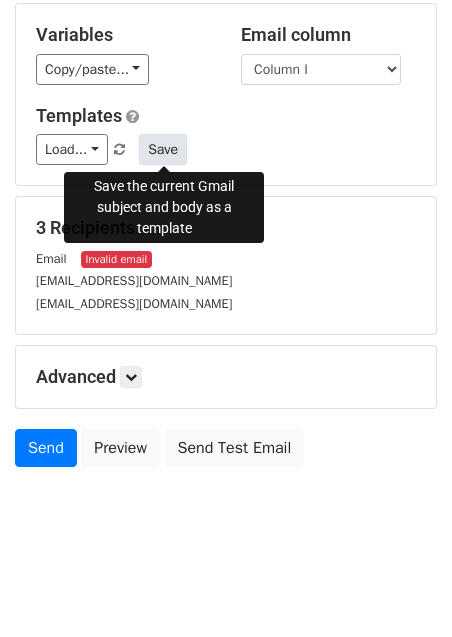 click on "Save" at bounding box center (163, 149) 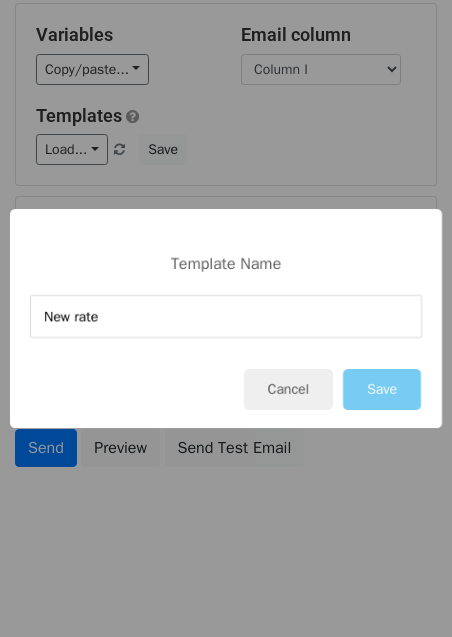 type on "New rate" 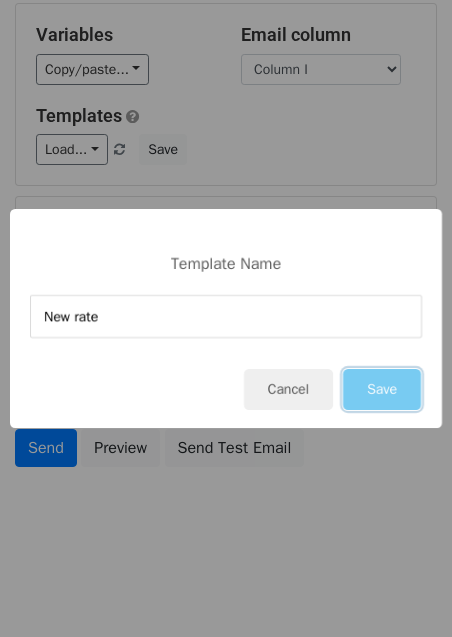 click on "Save" at bounding box center (382, 389) 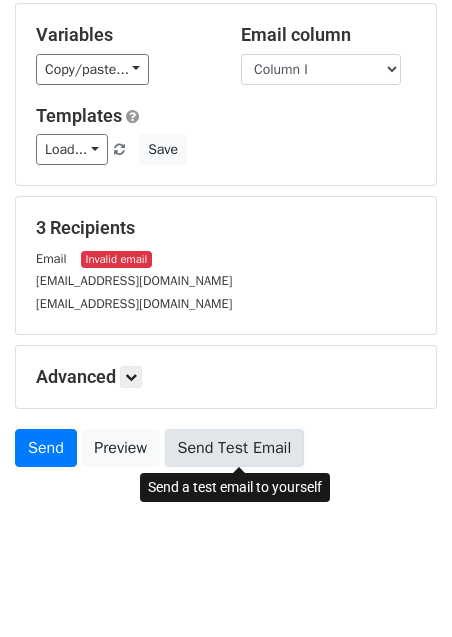 click on "Send Test Email" at bounding box center (235, 448) 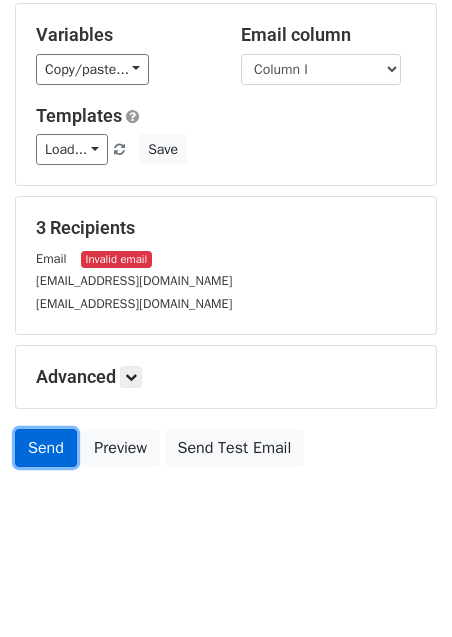click on "Send" at bounding box center [46, 448] 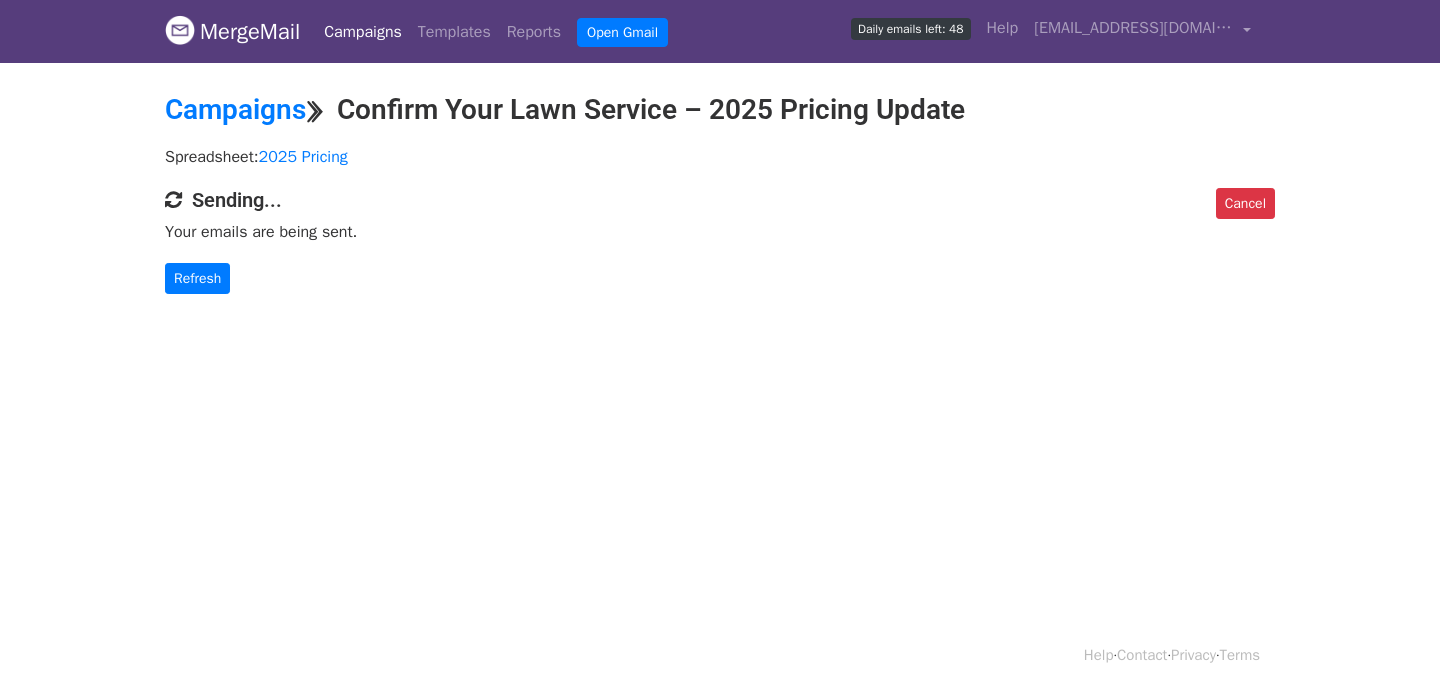 scroll, scrollTop: 0, scrollLeft: 0, axis: both 